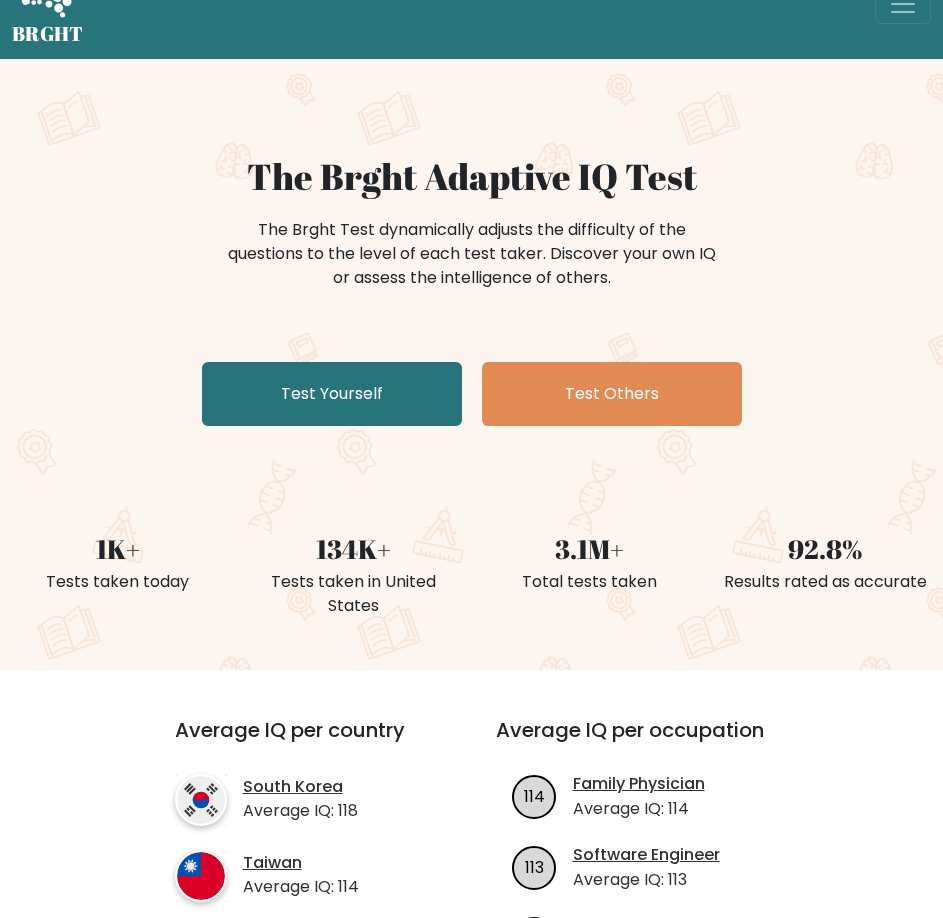 scroll, scrollTop: 0, scrollLeft: 0, axis: both 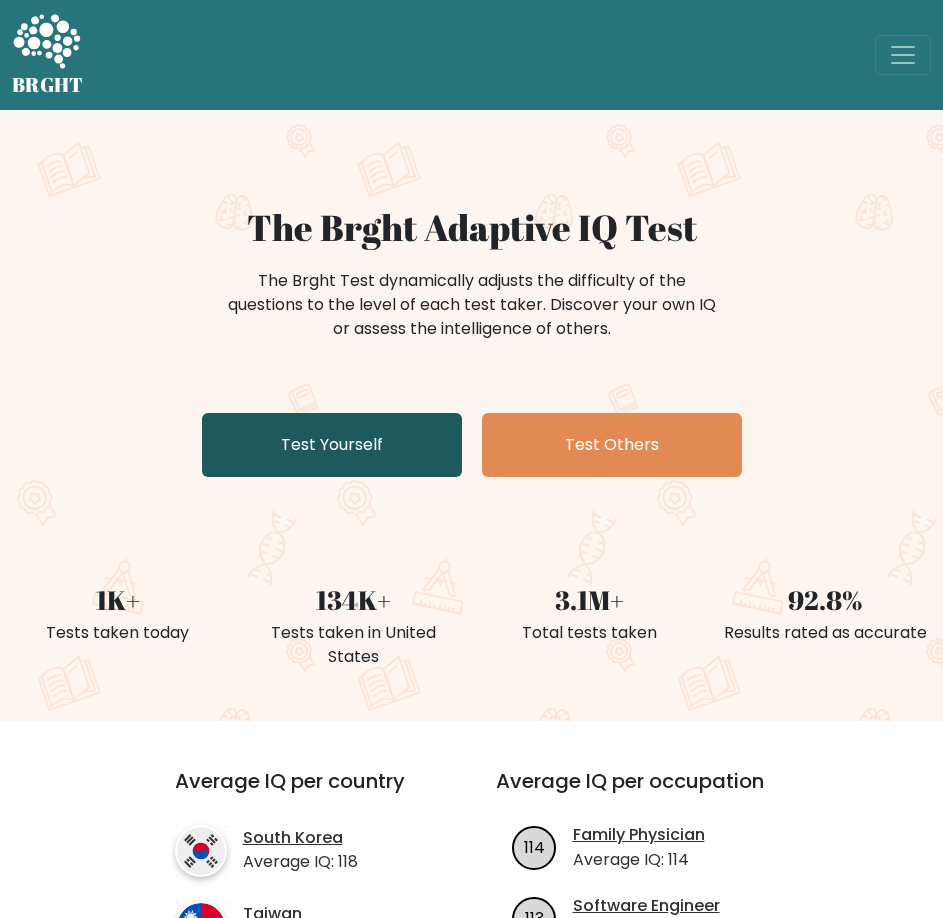 click on "Test Yourself" at bounding box center [332, 445] 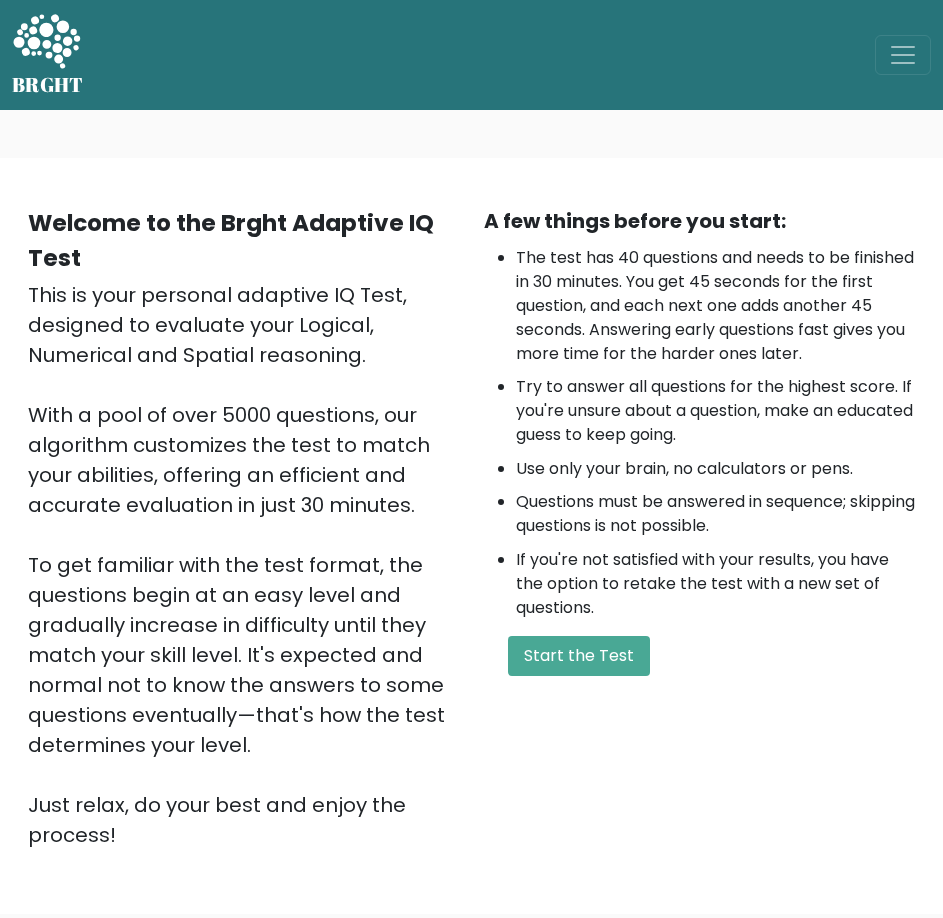 scroll, scrollTop: 0, scrollLeft: 0, axis: both 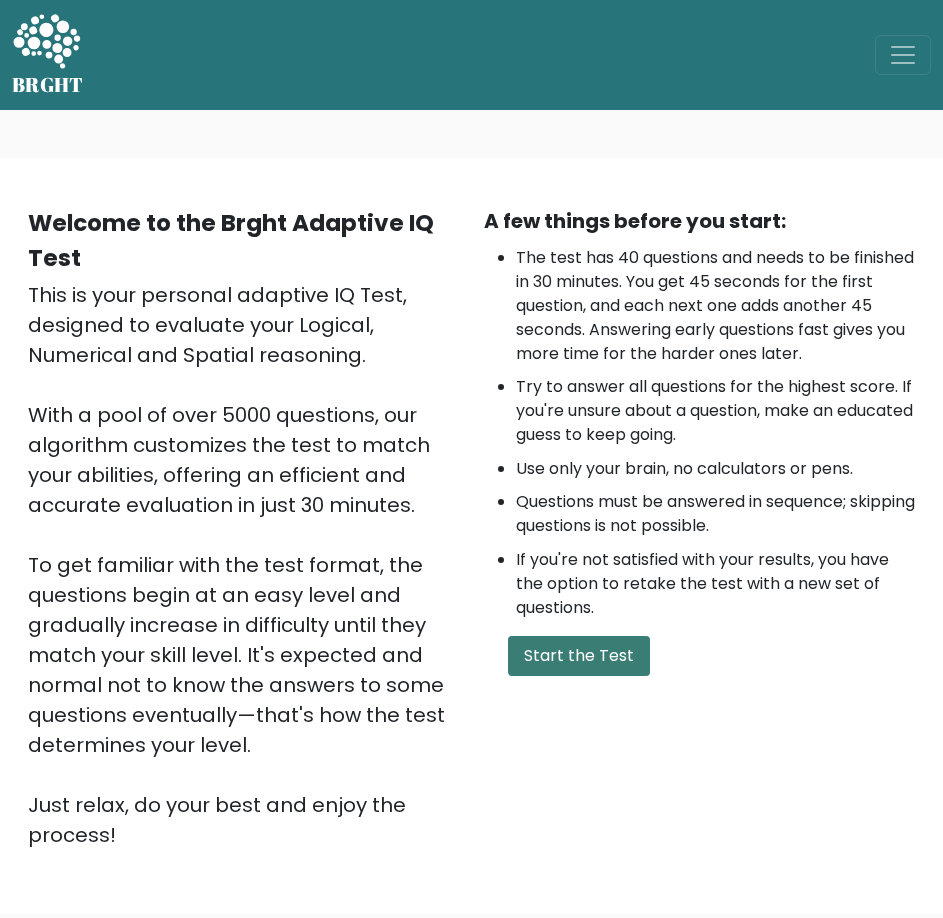 click on "Start the Test" at bounding box center [579, 656] 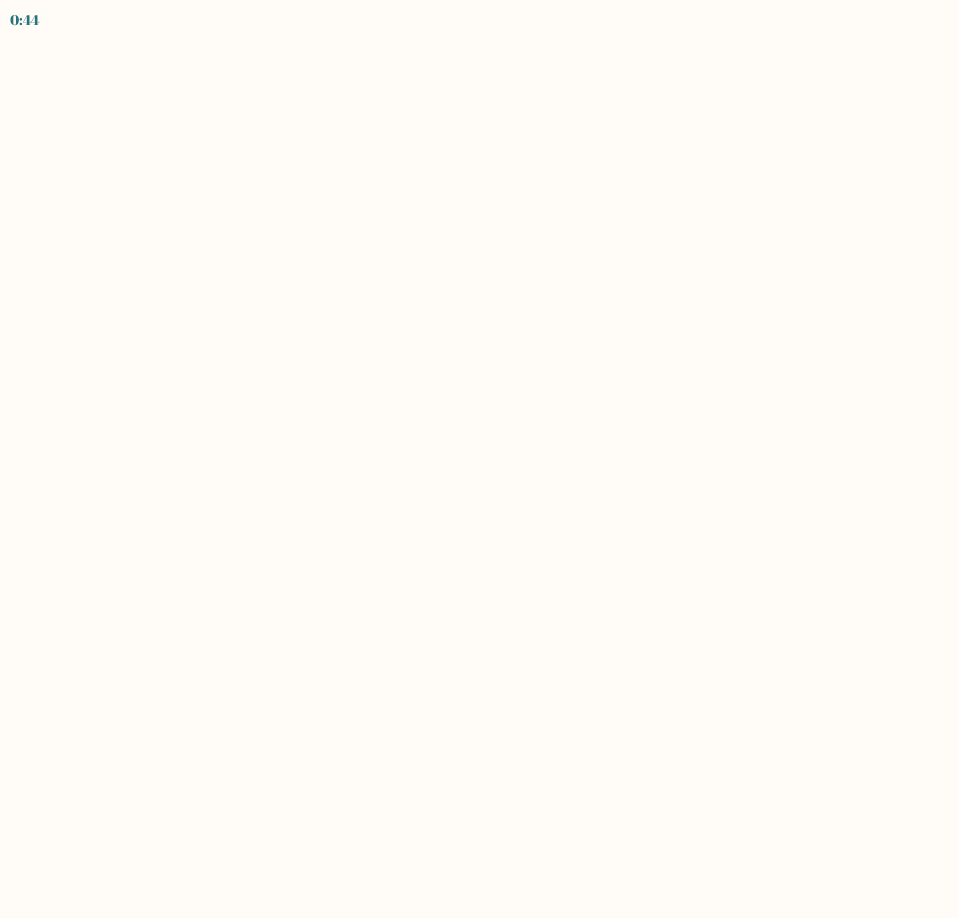 scroll, scrollTop: 0, scrollLeft: 0, axis: both 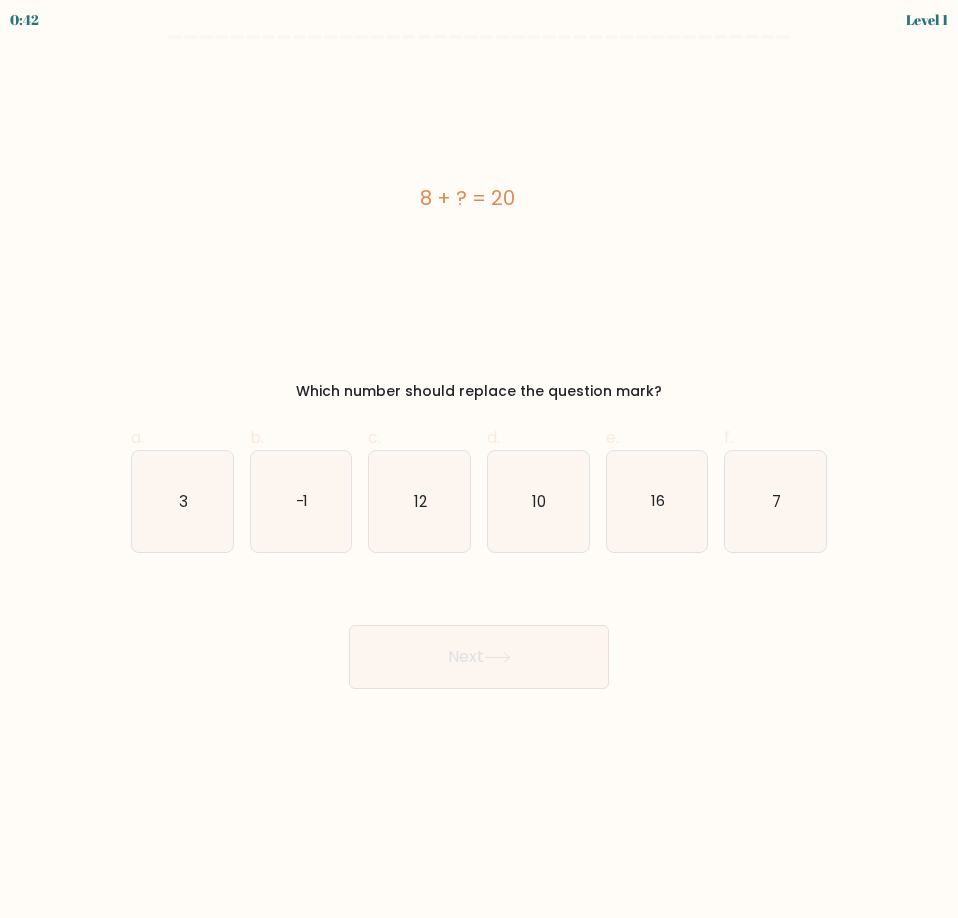 drag, startPoint x: 450, startPoint y: 196, endPoint x: 545, endPoint y: 195, distance: 95.005264 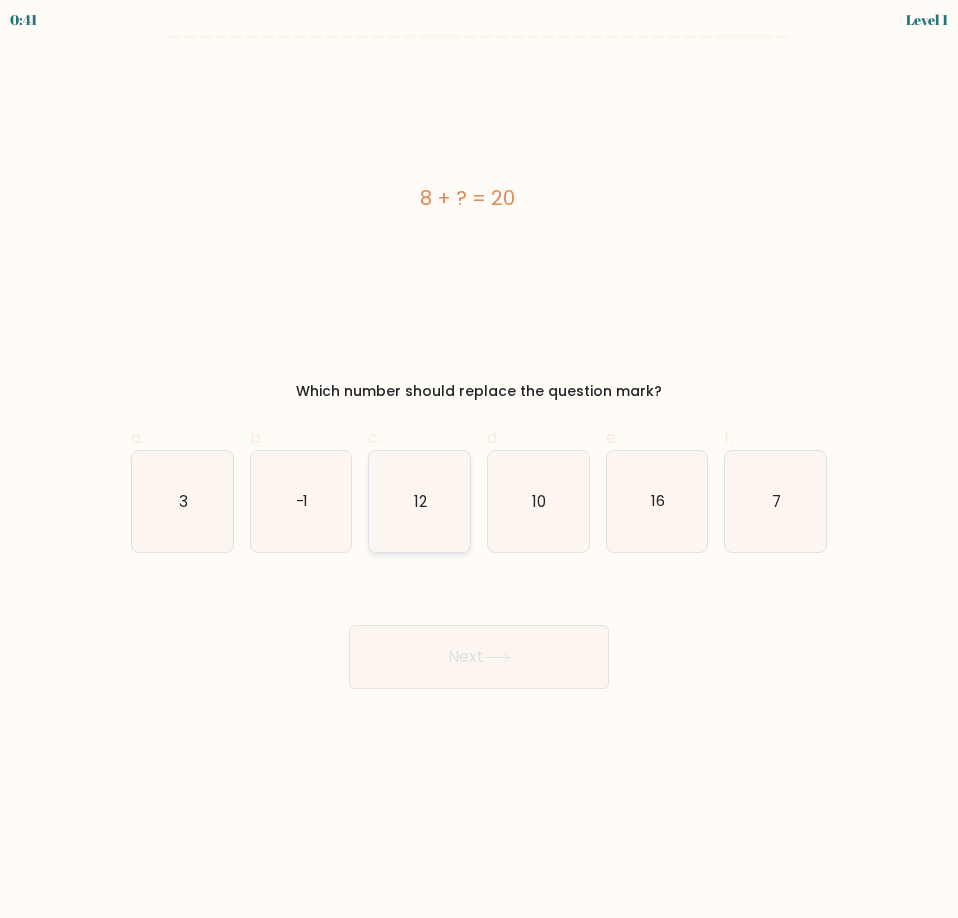 click on "12" 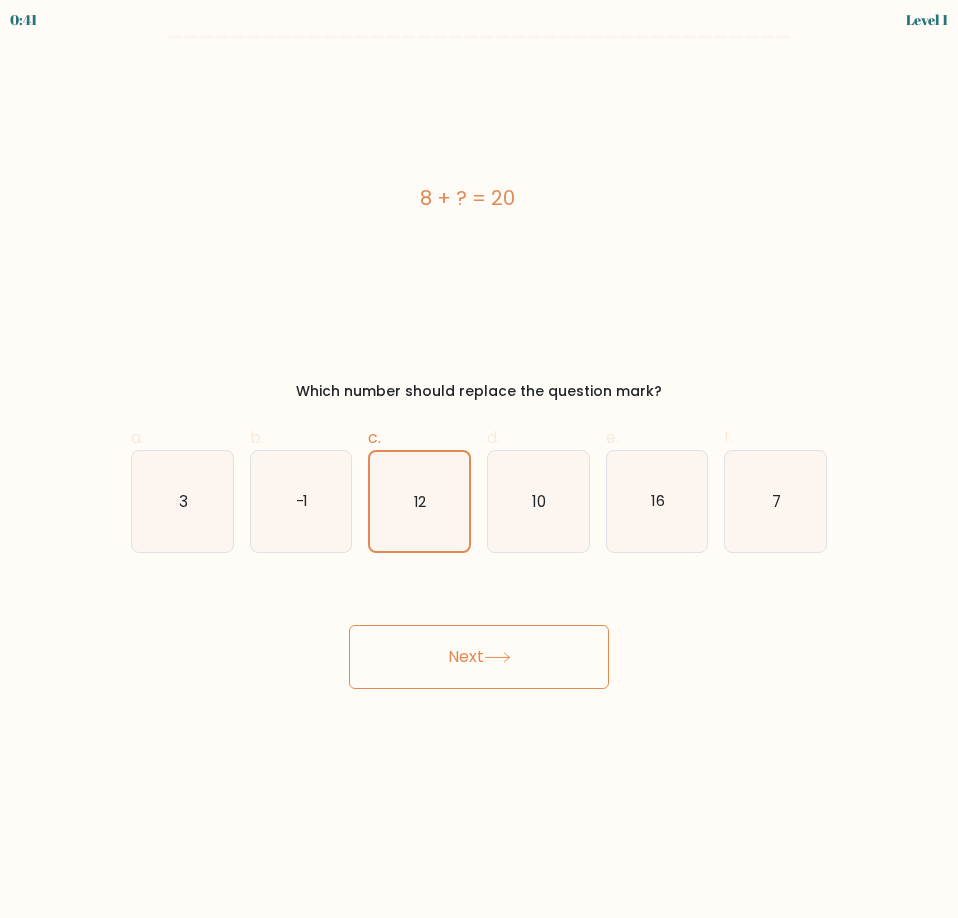 click on "Next" at bounding box center (479, 657) 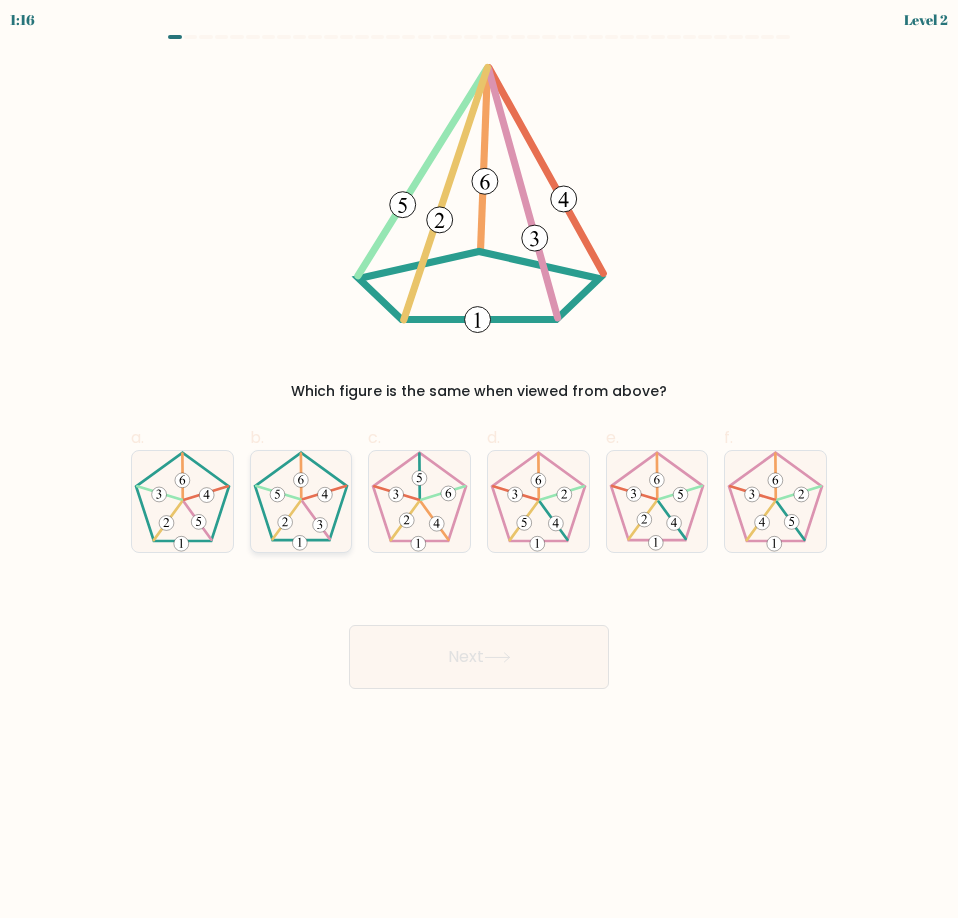 click 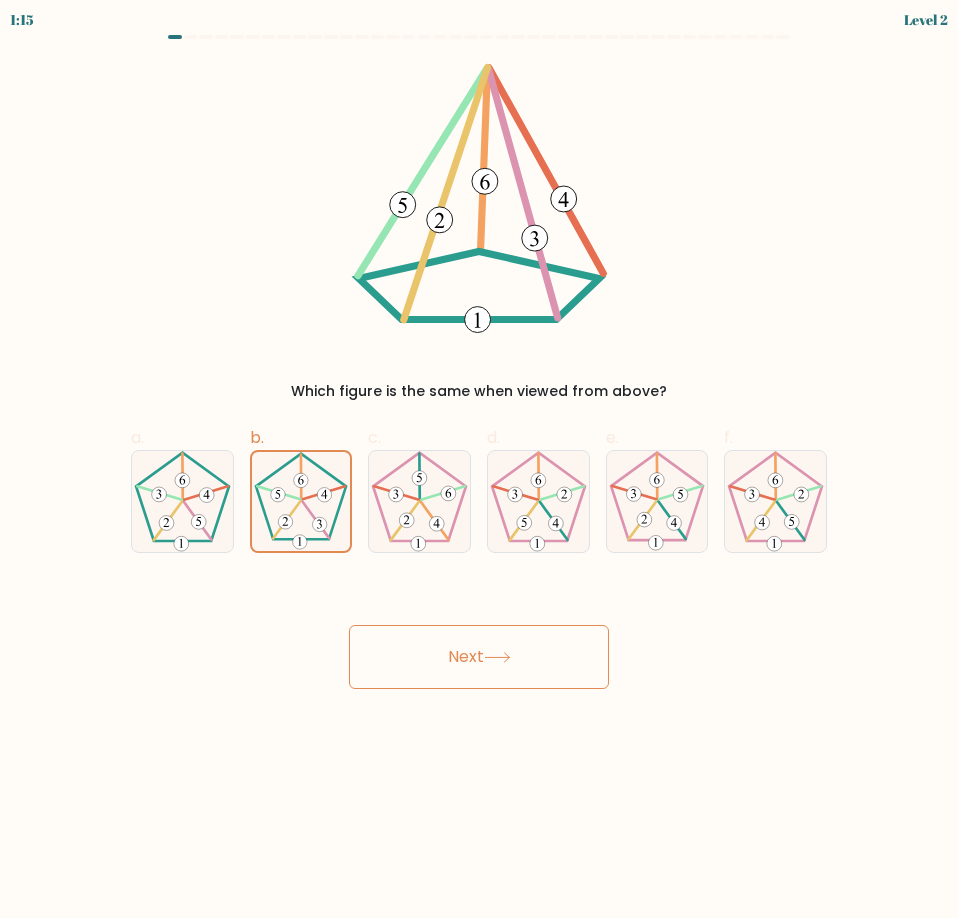 click on "Next" at bounding box center (479, 657) 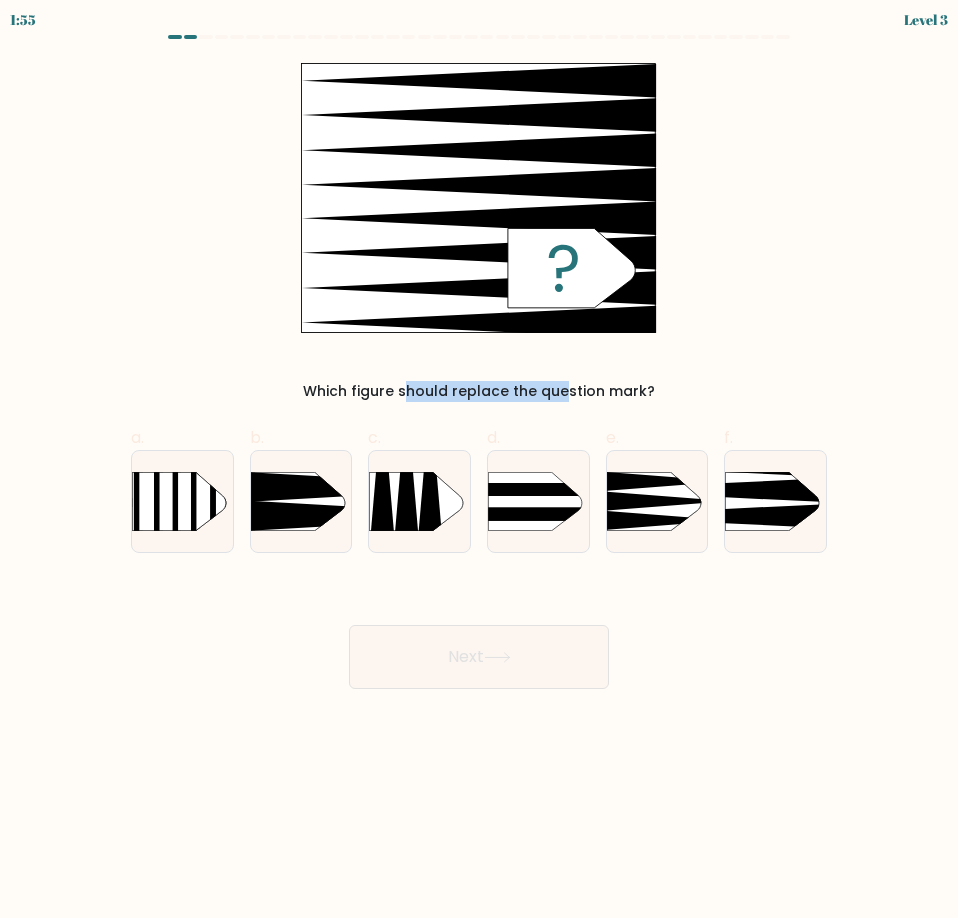 drag, startPoint x: 312, startPoint y: 392, endPoint x: 457, endPoint y: 385, distance: 145.16887 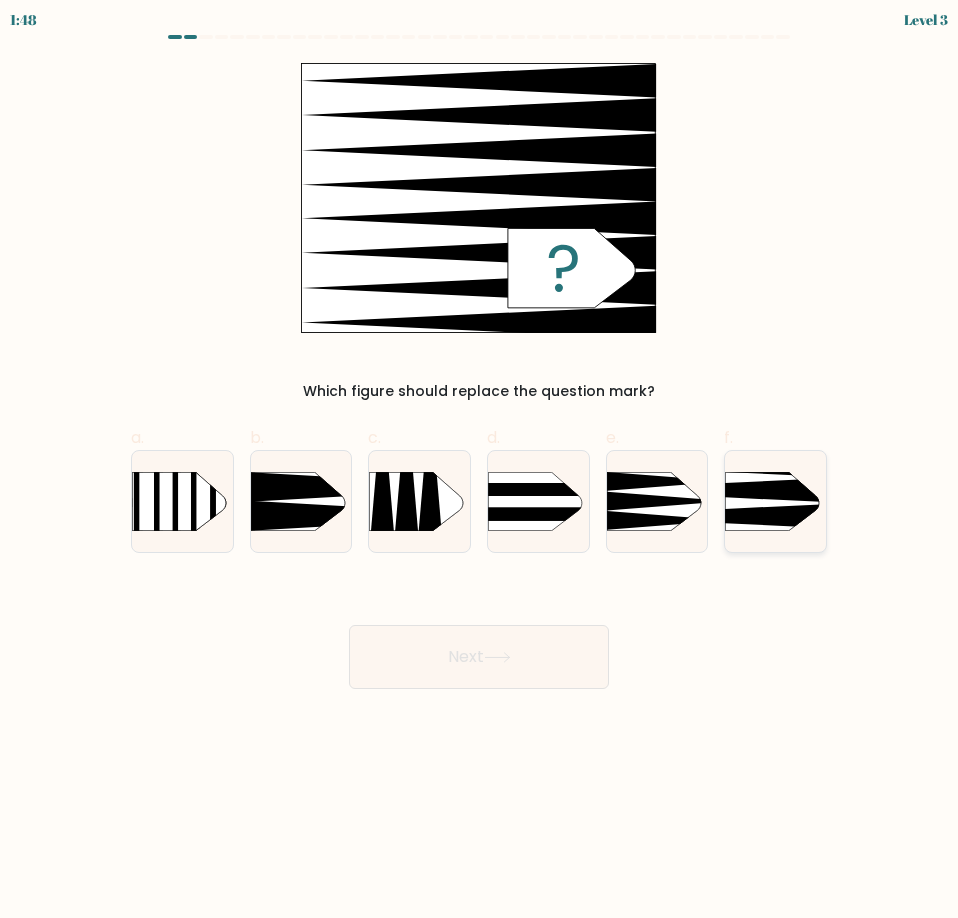 click 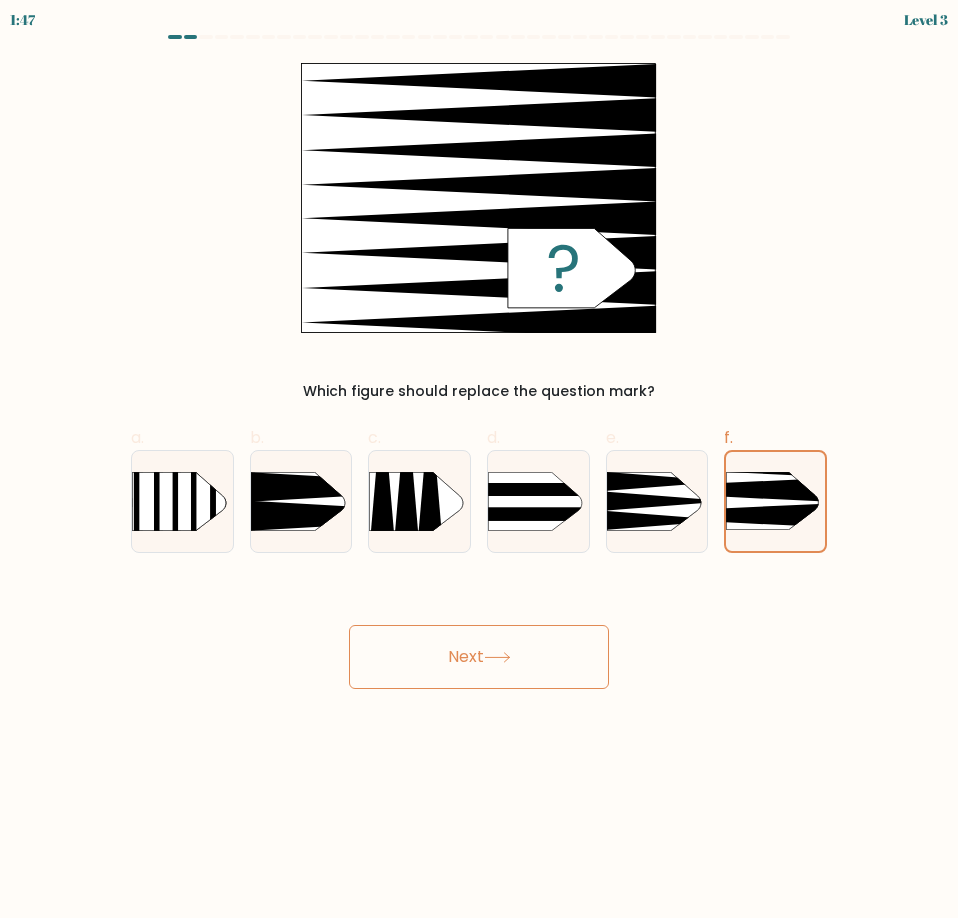 click on "Next" at bounding box center [479, 657] 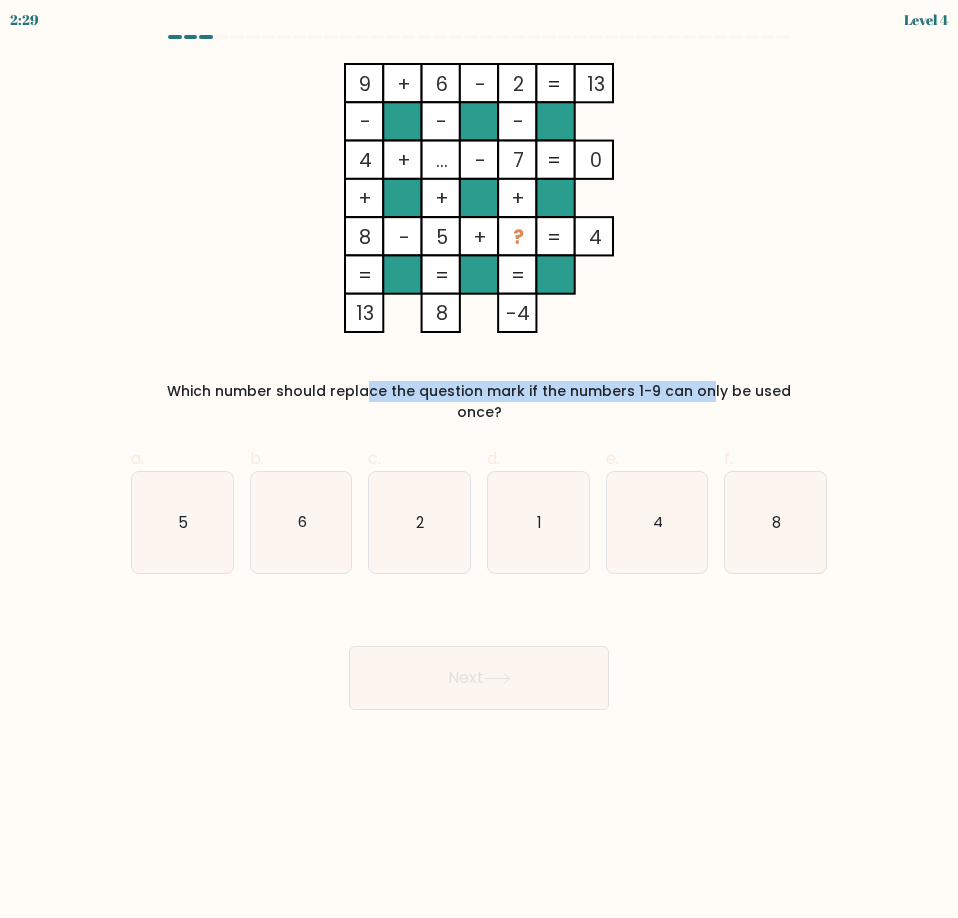drag, startPoint x: 424, startPoint y: 386, endPoint x: 593, endPoint y: 390, distance: 169.04733 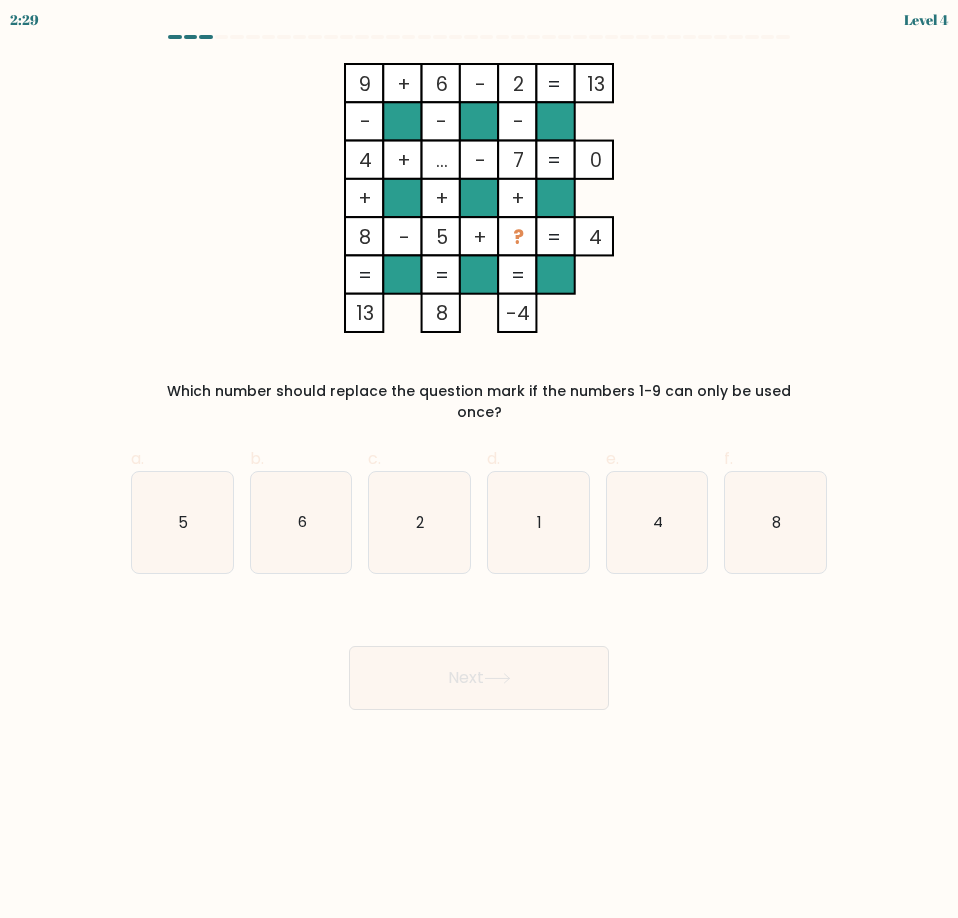 click on "Which number should replace the question mark if the numbers 1-9 can only be used once?" at bounding box center [479, 402] 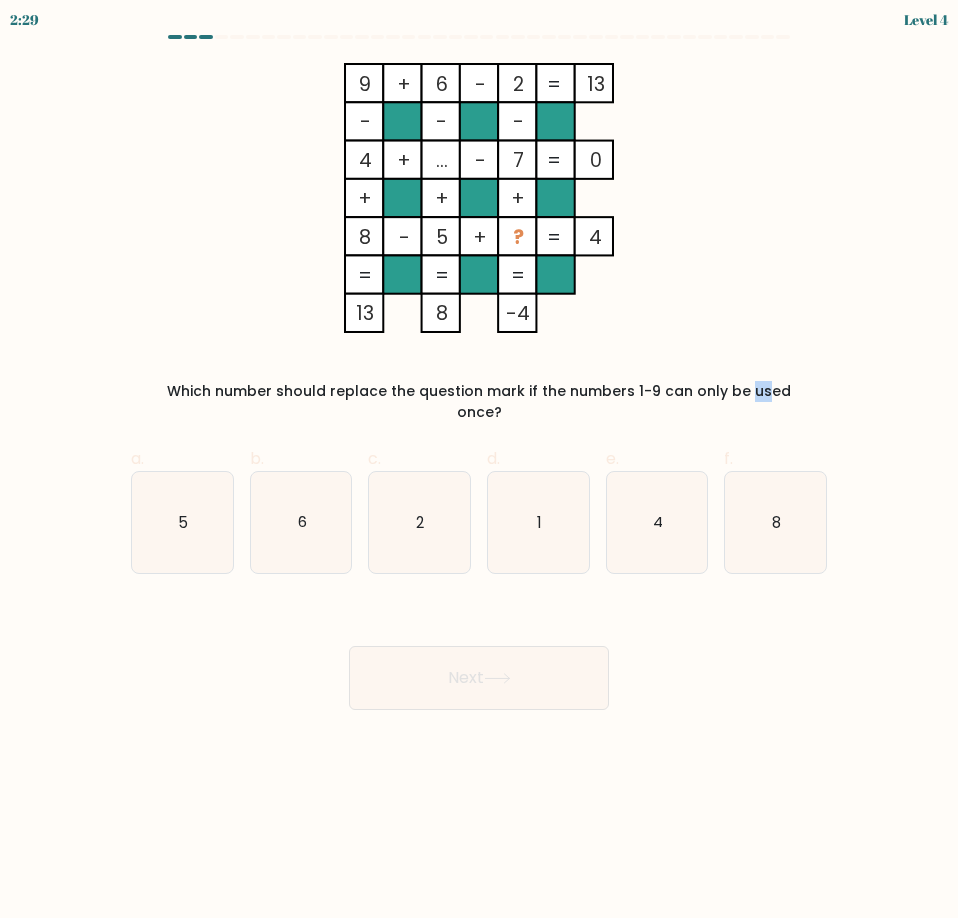 click on "Which number should replace the question mark if the numbers 1-9 can only be used once?" at bounding box center [479, 402] 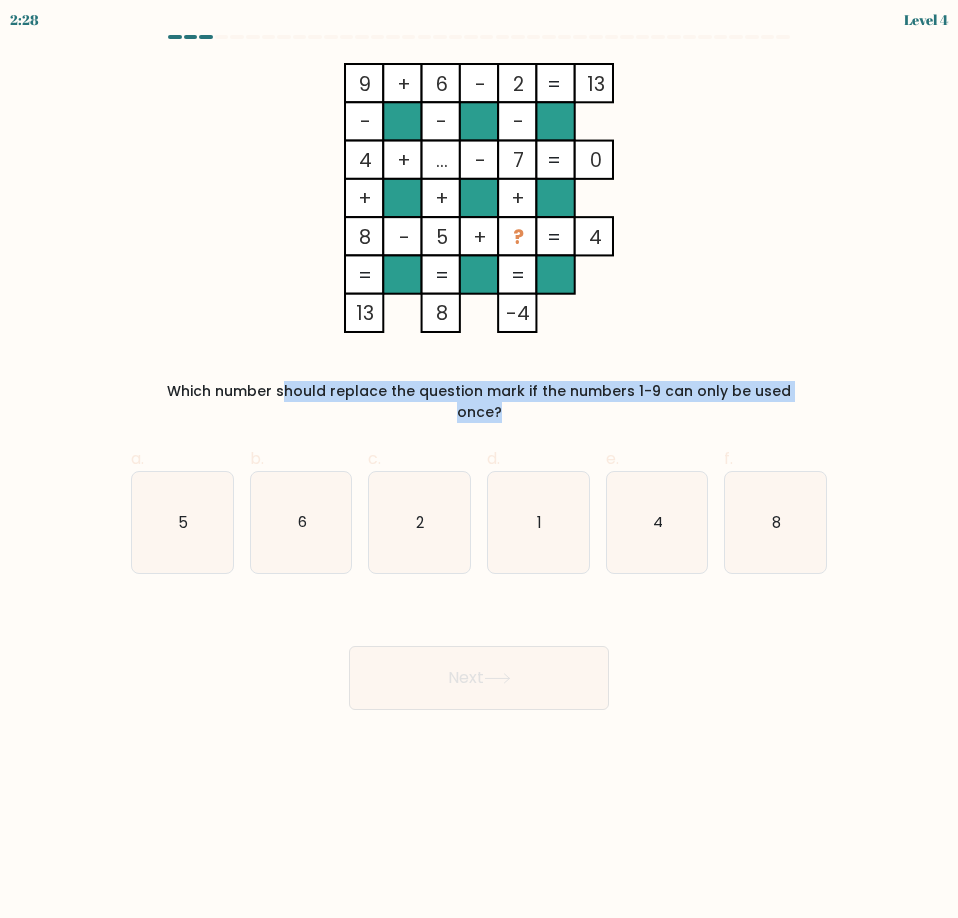 click on "Which number should replace the question mark if the numbers 1-9 can only be used once?" at bounding box center [479, 402] 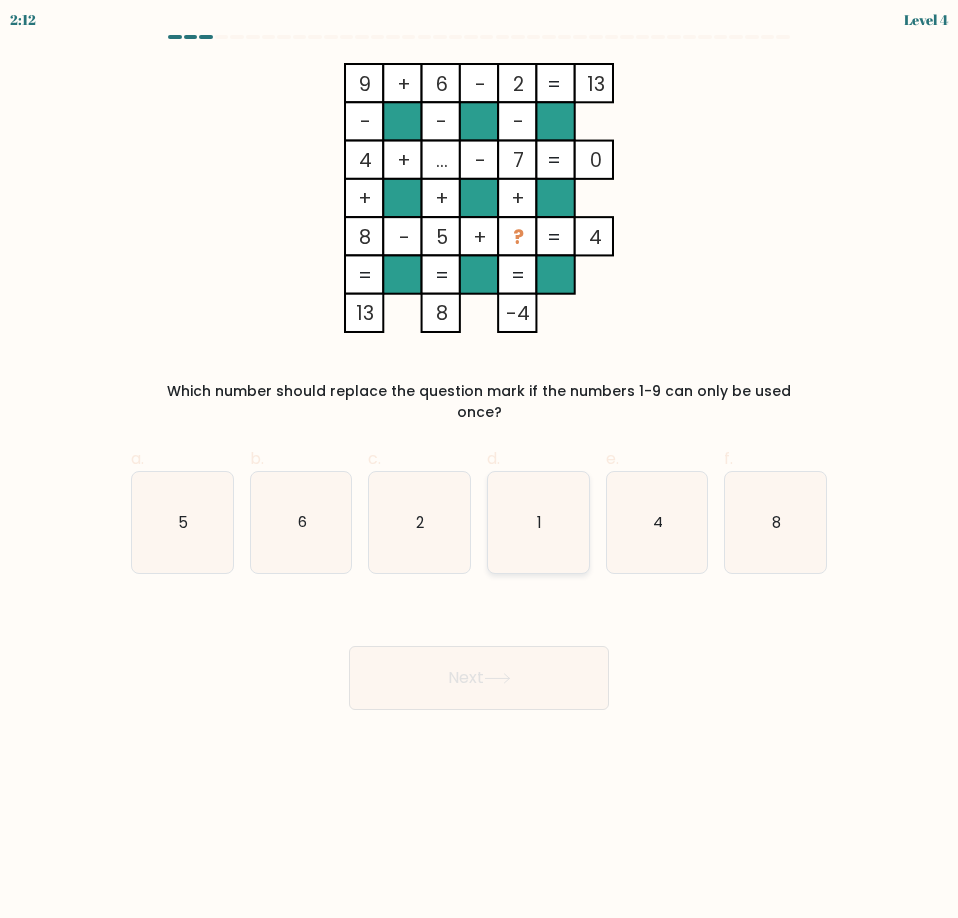 click on "1" 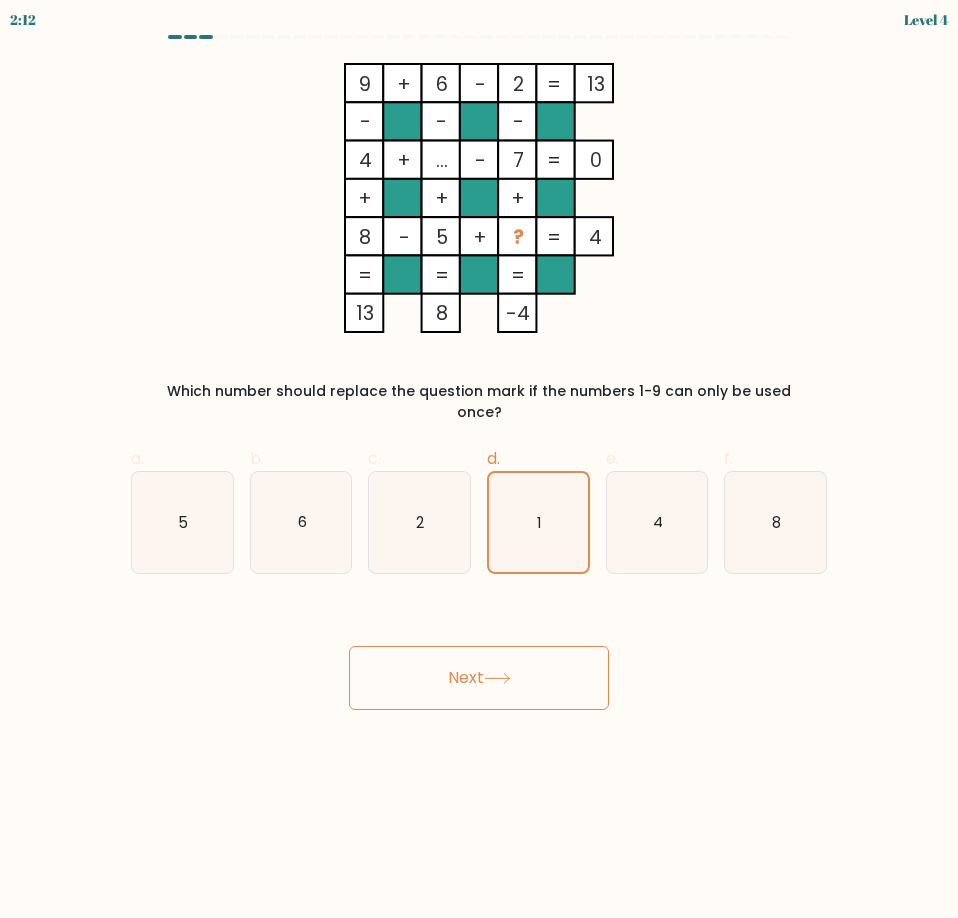 click 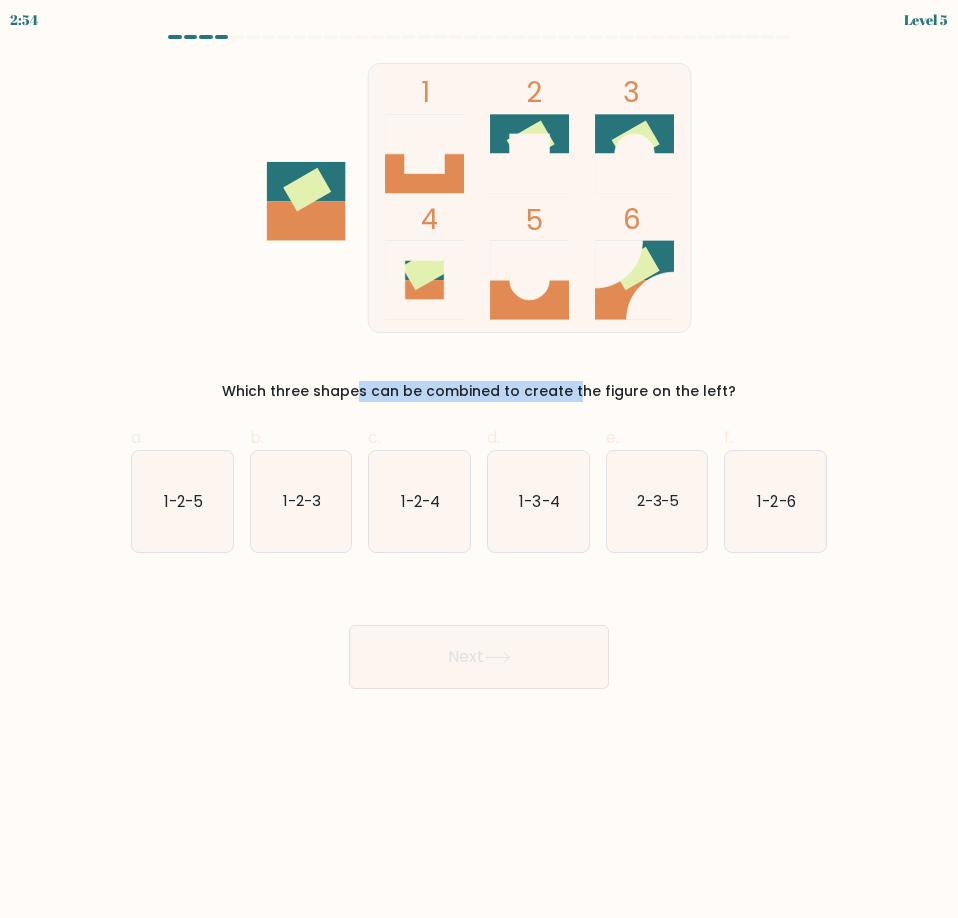 drag, startPoint x: 264, startPoint y: 387, endPoint x: 524, endPoint y: 391, distance: 260.03076 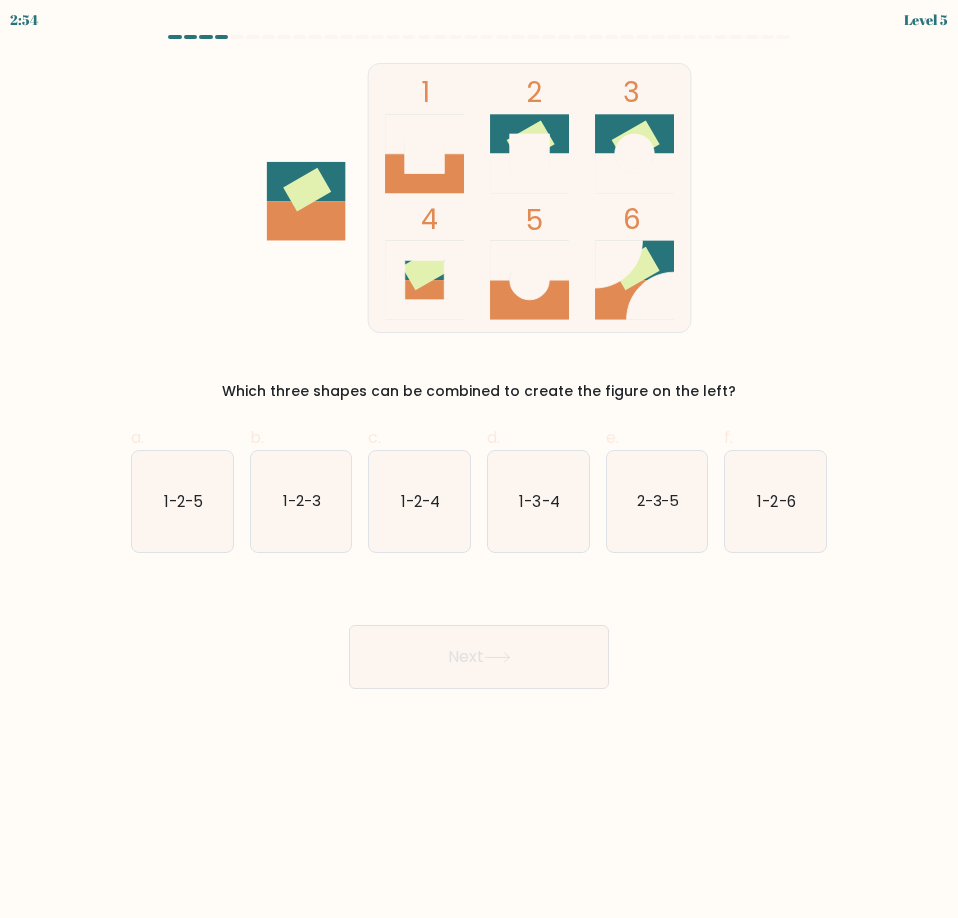 click on "Which three shapes can be combined to create the figure on the left?" at bounding box center [479, 391] 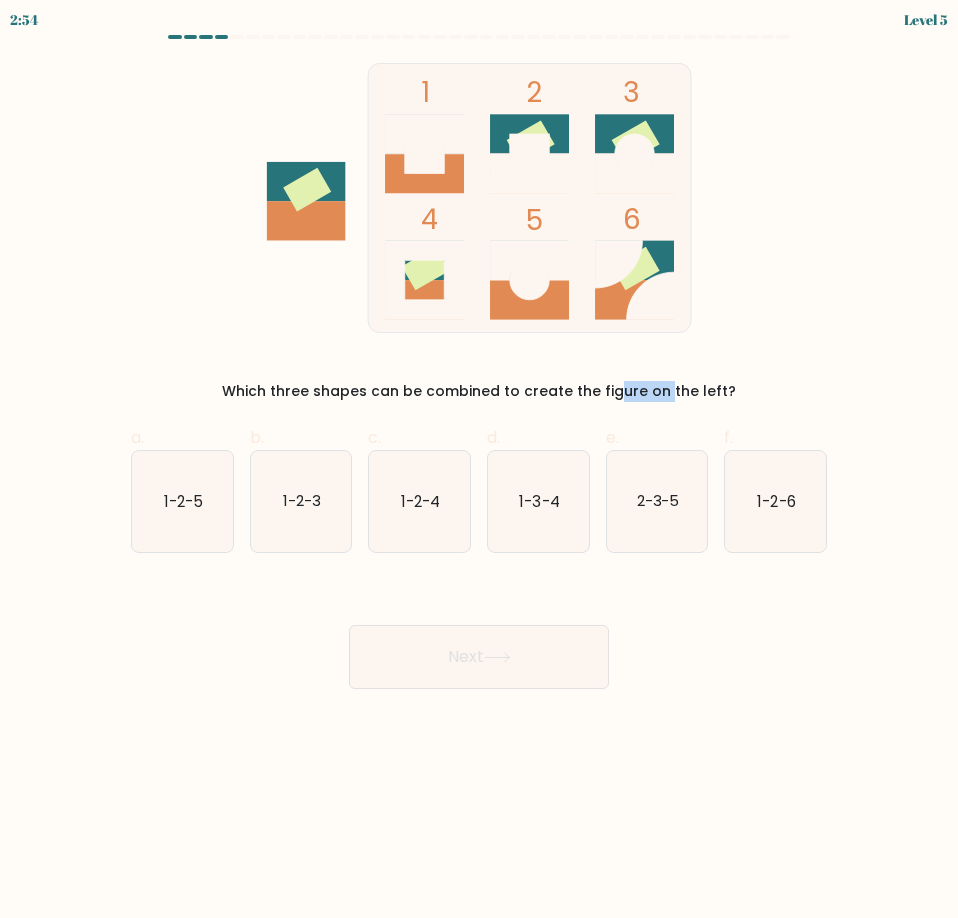 click on "Which three shapes can be combined to create the figure on the left?" at bounding box center (479, 391) 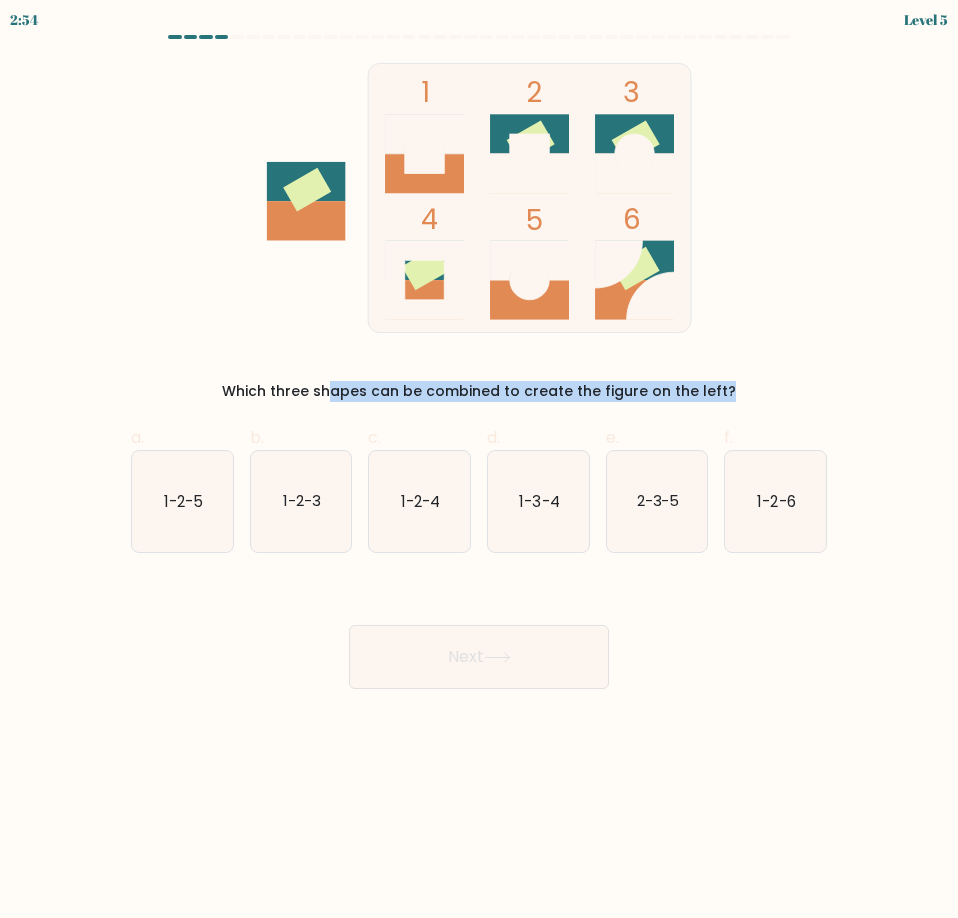 click on "Which three shapes can be combined to create the figure on the left?" at bounding box center (479, 391) 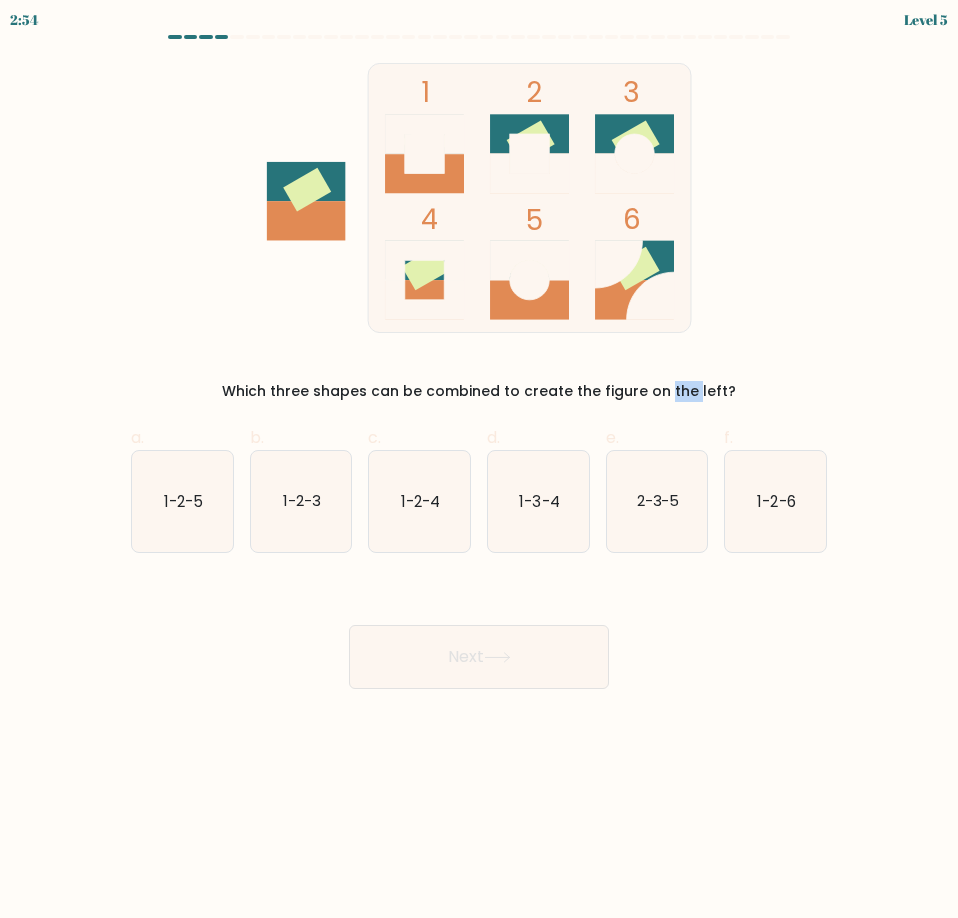 click on "Which three shapes can be combined to create the figure on the left?" at bounding box center [479, 391] 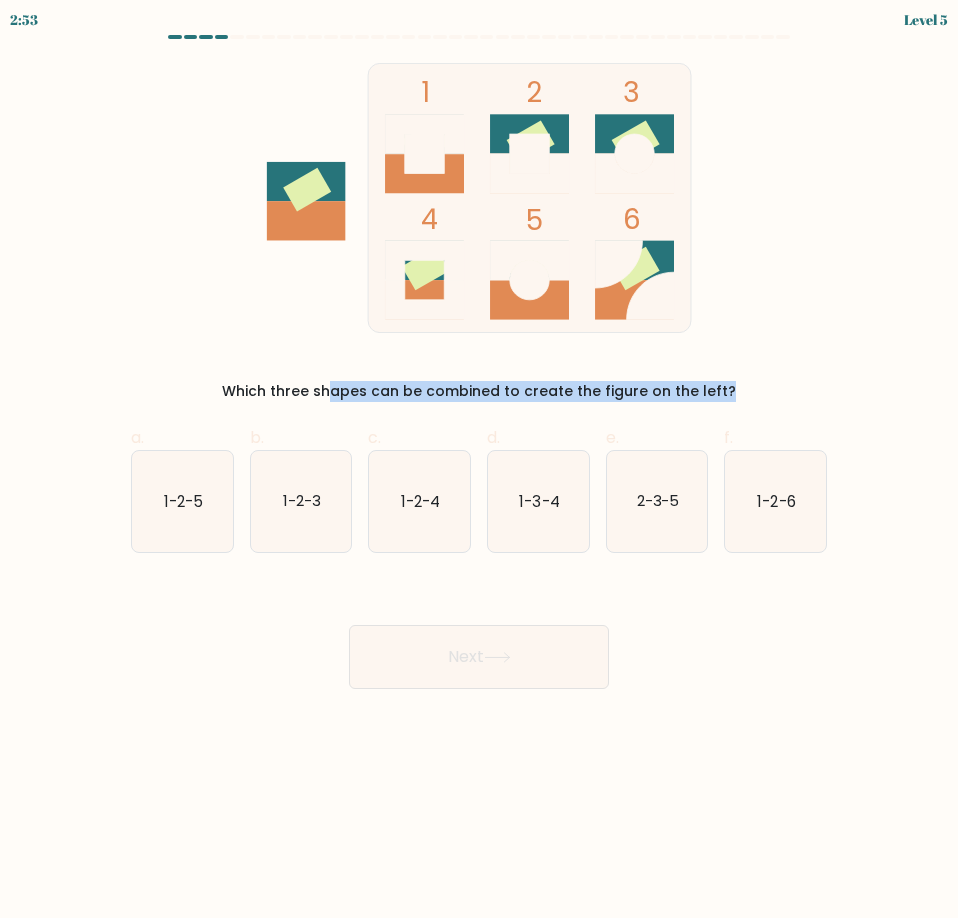 drag, startPoint x: 586, startPoint y: 396, endPoint x: 676, endPoint y: 398, distance: 90.02222 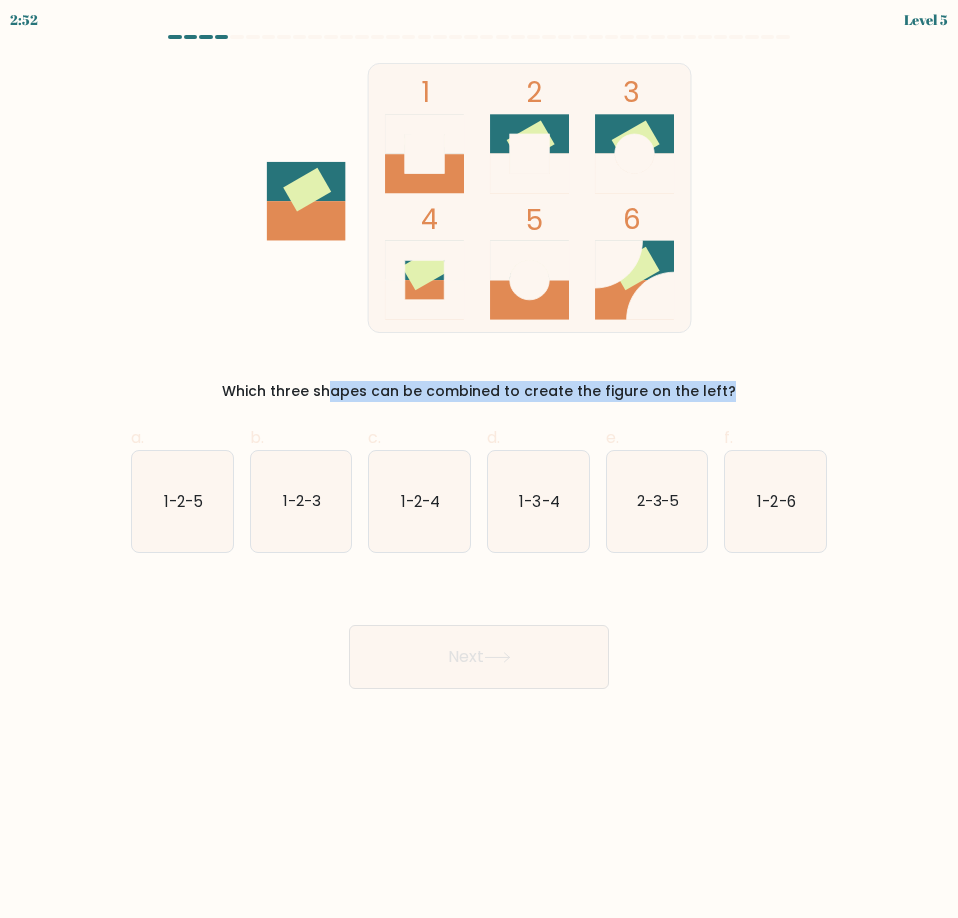 drag, startPoint x: 738, startPoint y: 399, endPoint x: 799, endPoint y: 394, distance: 61.204575 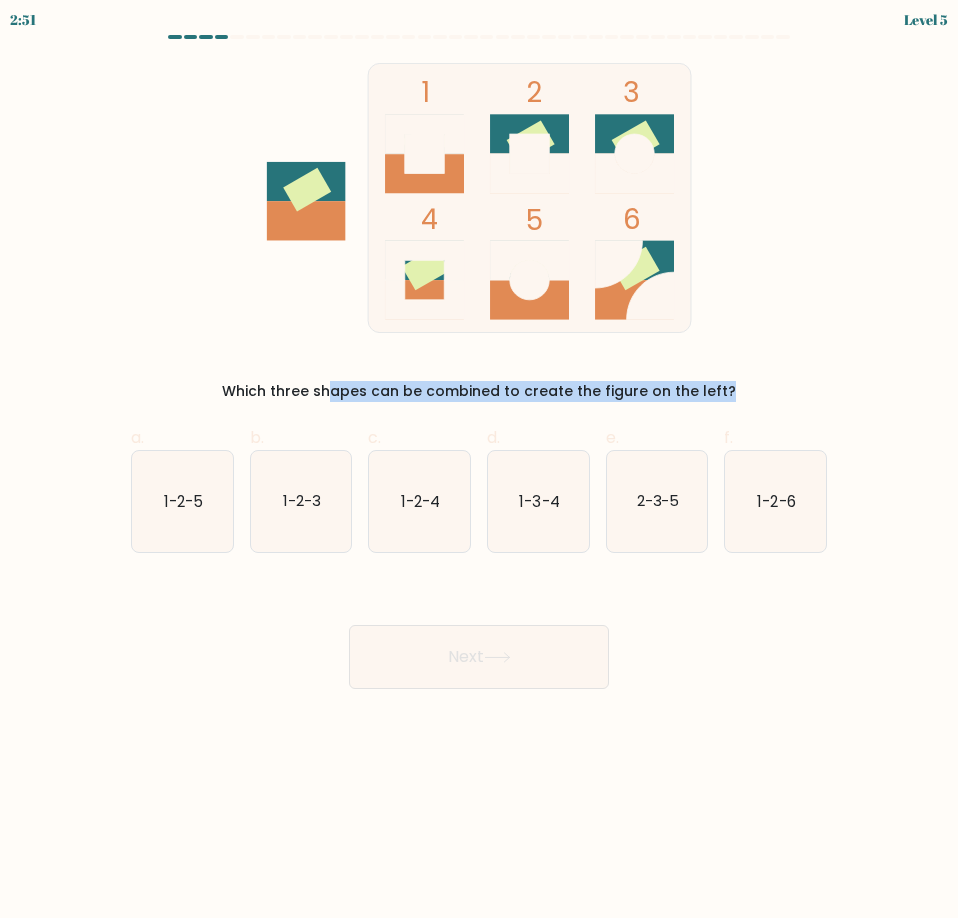 click at bounding box center [479, 362] 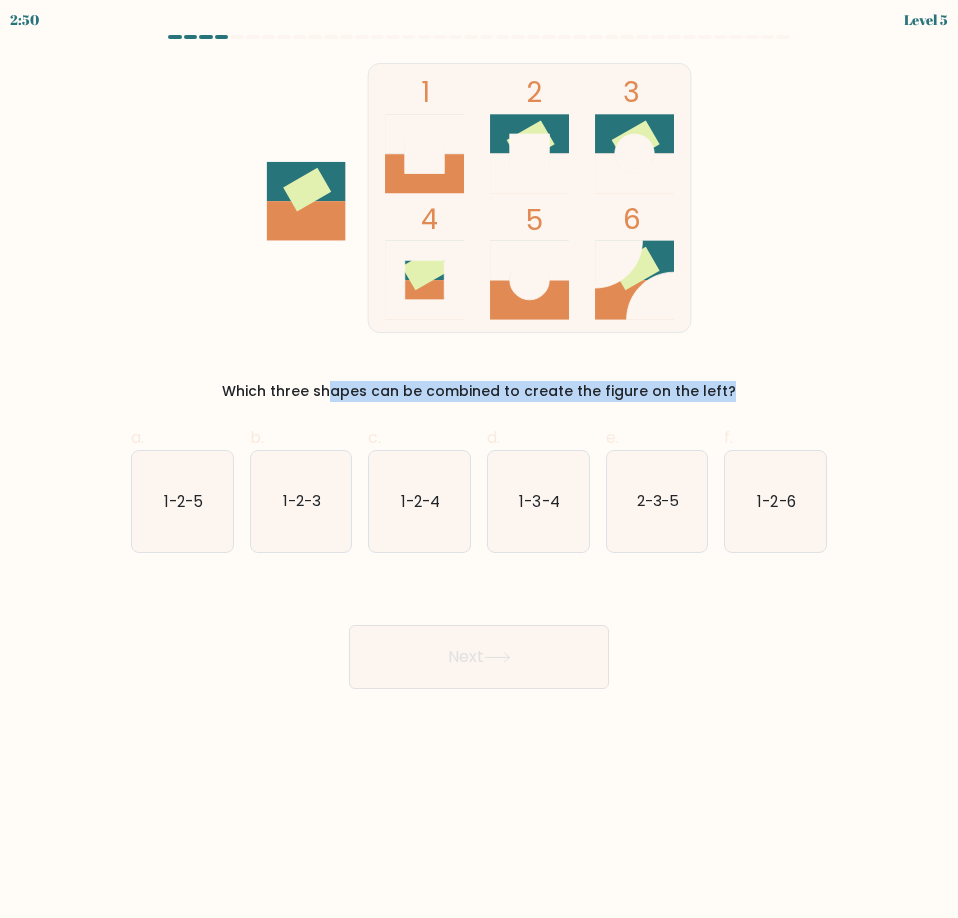 click at bounding box center [479, 362] 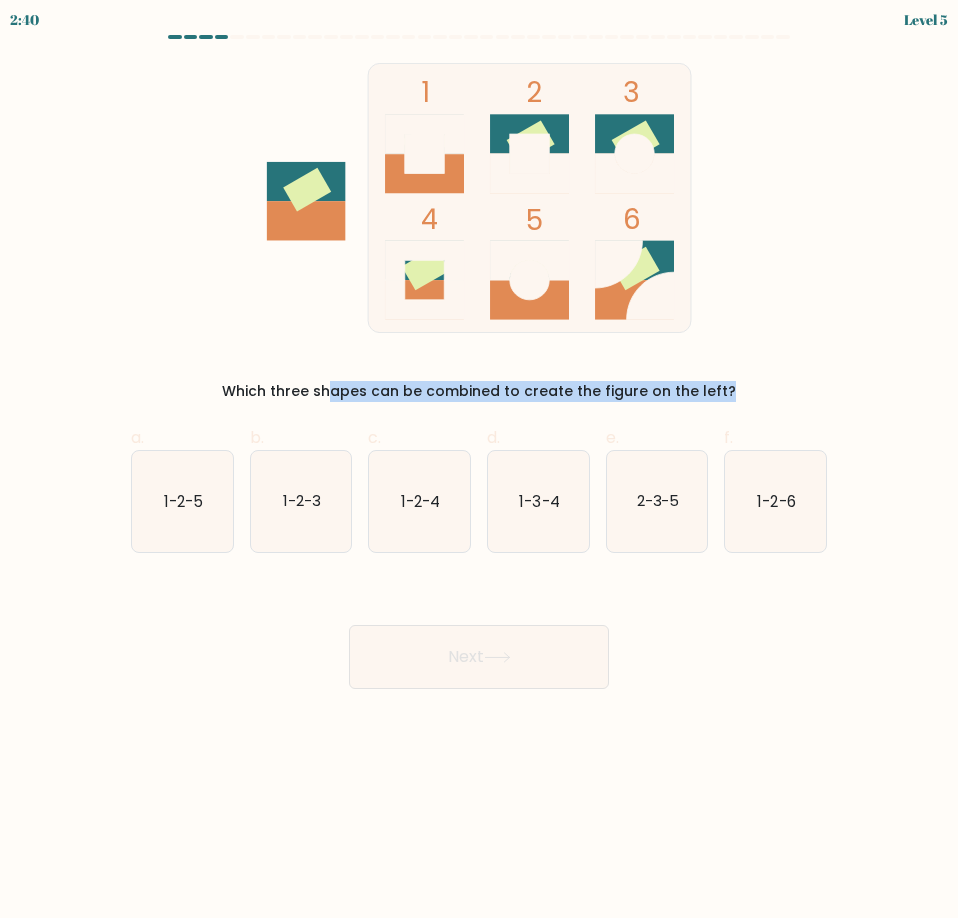 click on "Which three shapes can be combined to create the figure on the left?" at bounding box center [479, 391] 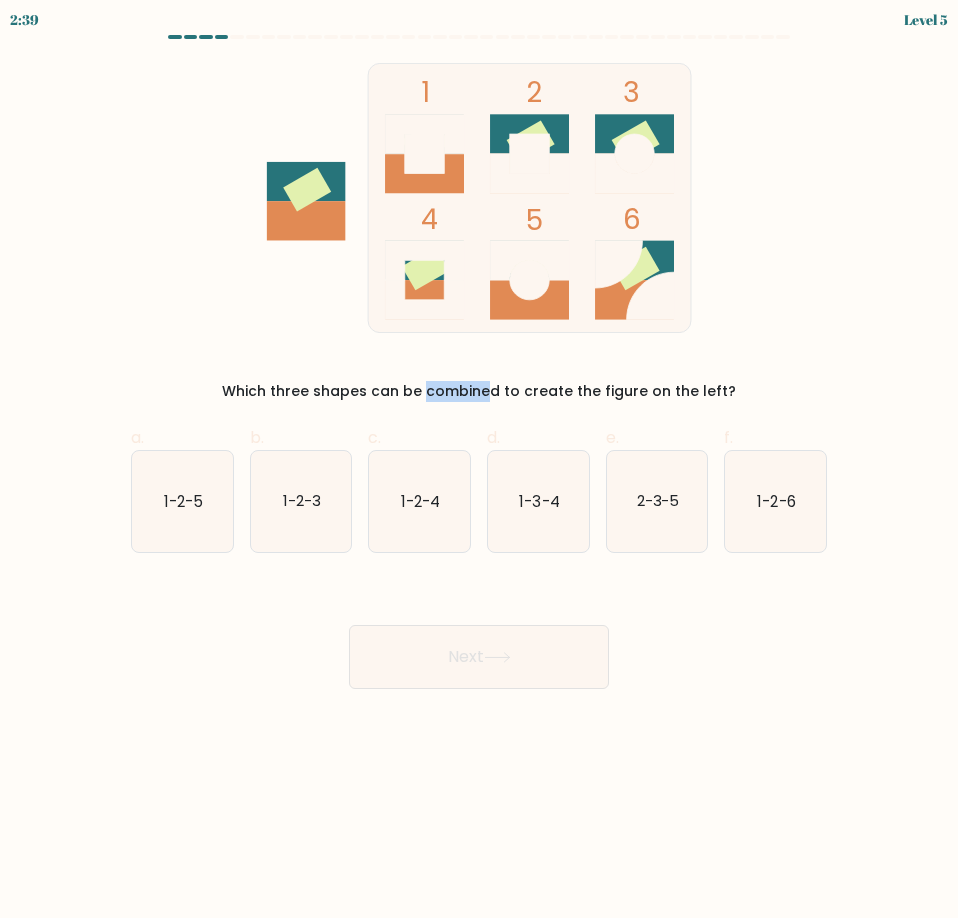 click on "Which three shapes can be combined to create the figure on the left?" at bounding box center (479, 391) 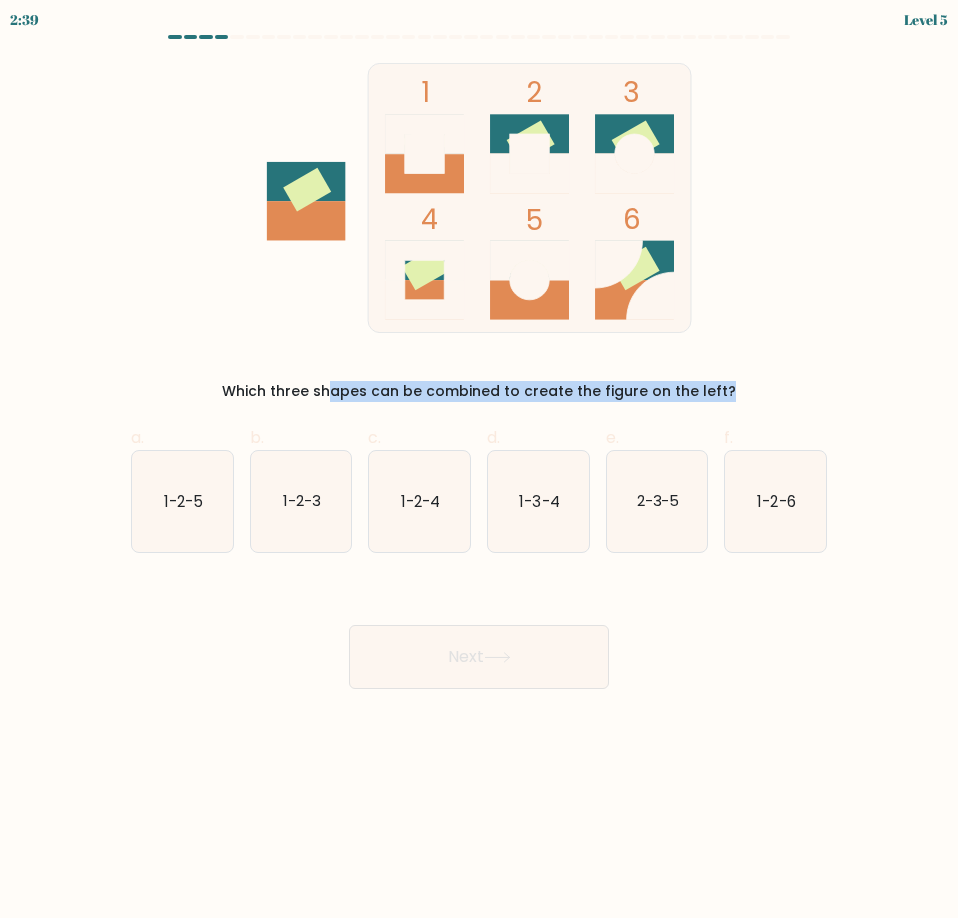 click on "Which three shapes can be combined to create the figure on the left?" at bounding box center (479, 391) 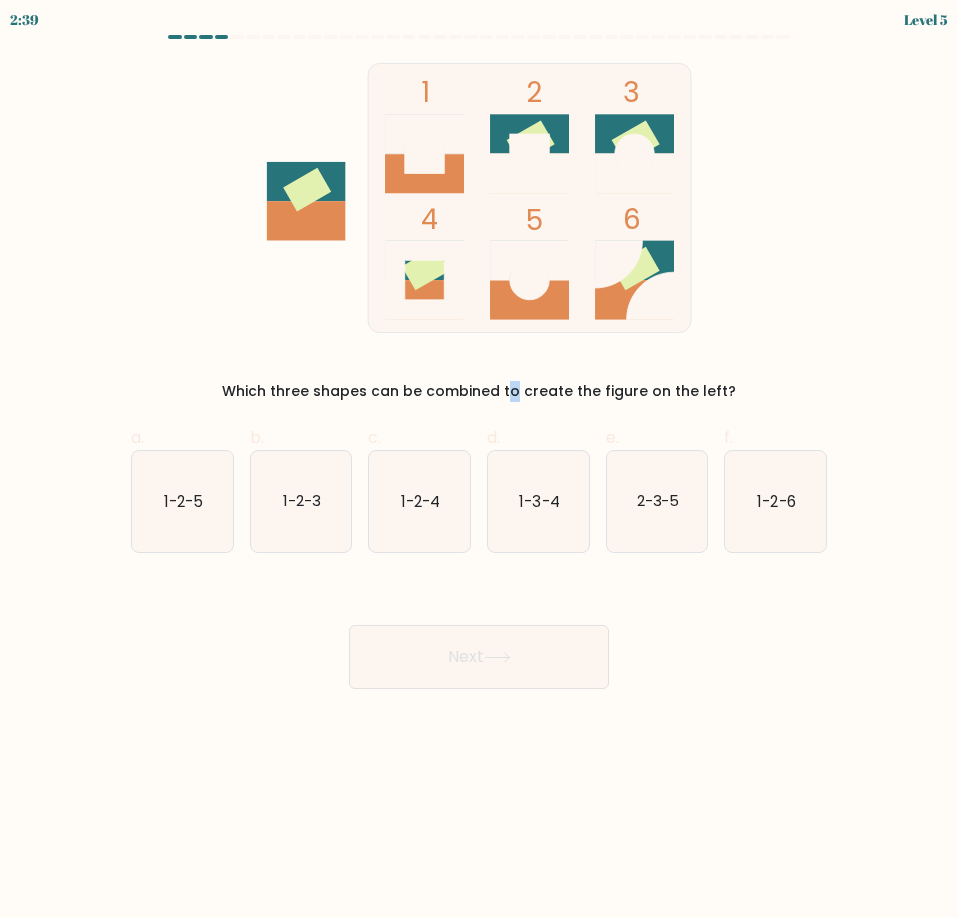 click on "Which three shapes can be combined to create the figure on the left?" at bounding box center (479, 391) 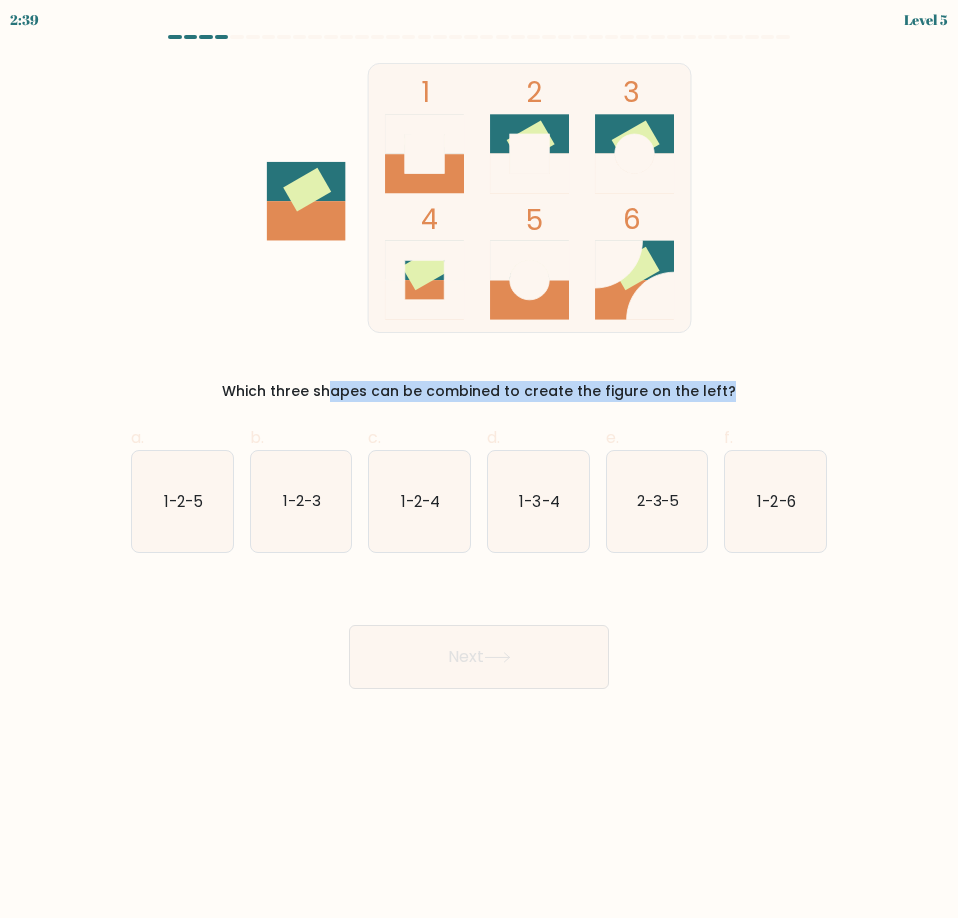 click on "Which three shapes can be combined to create the figure on the left?" at bounding box center (479, 391) 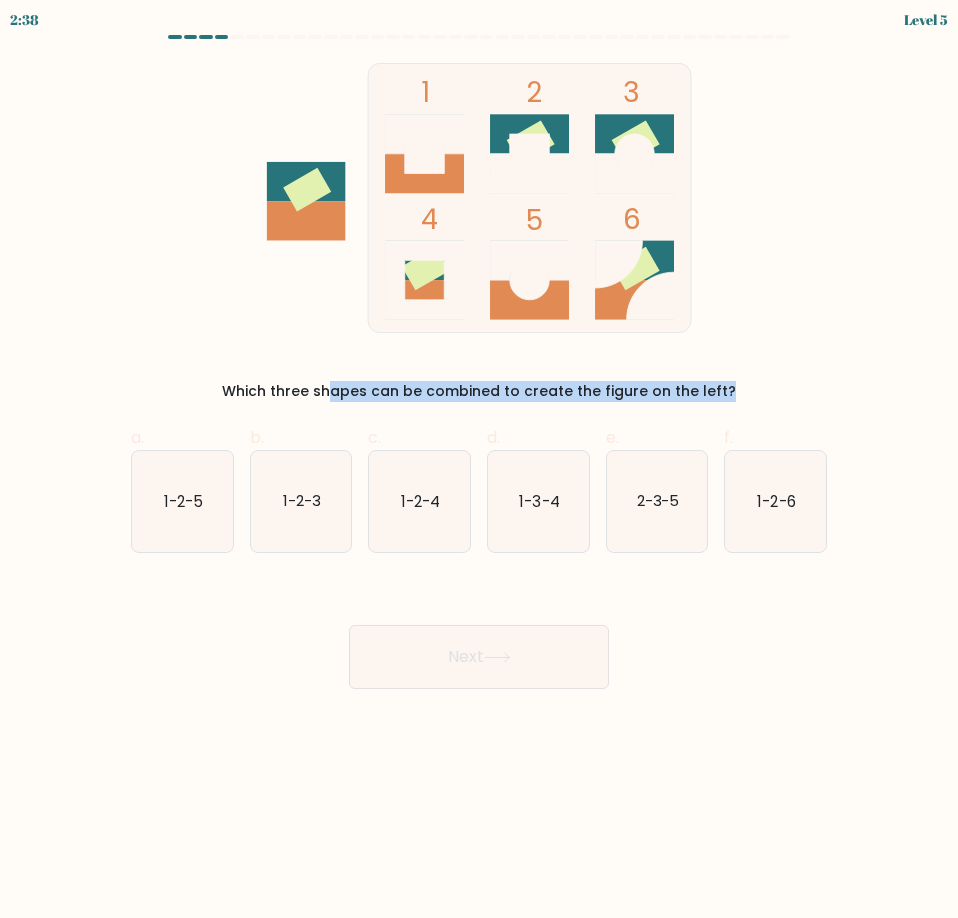 click on "Which three shapes can be combined to create the figure on the left?" at bounding box center (479, 391) 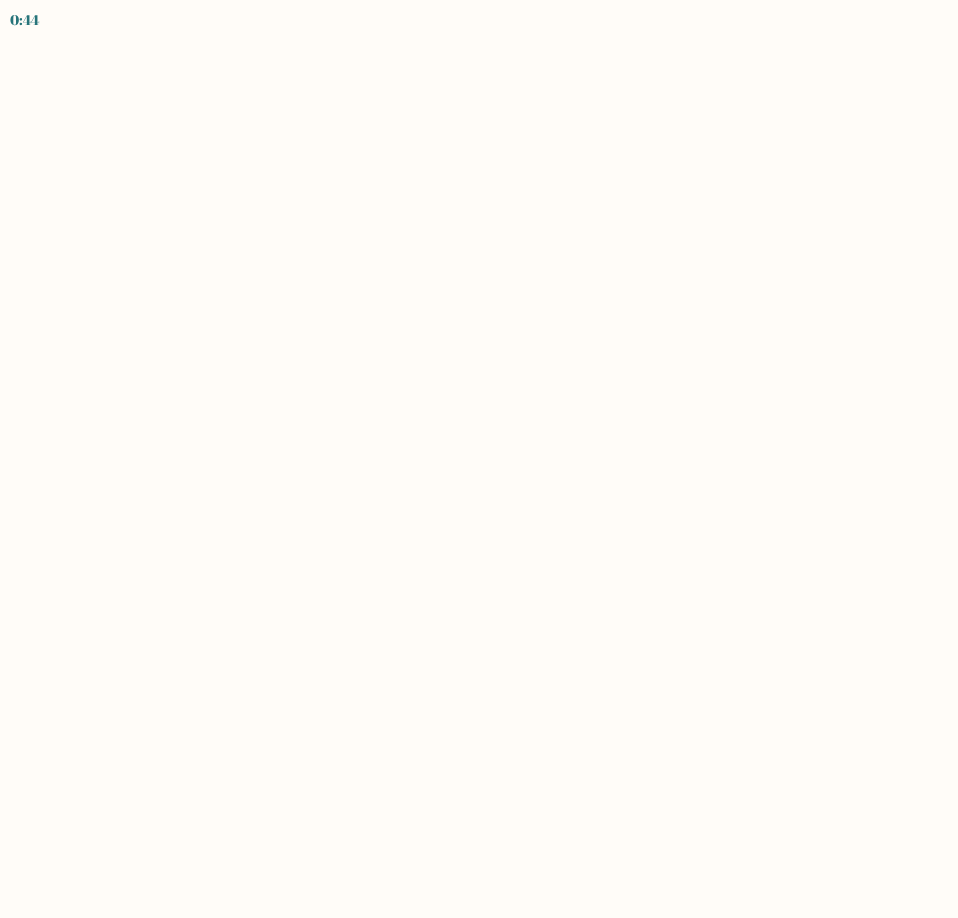 scroll, scrollTop: 0, scrollLeft: 0, axis: both 